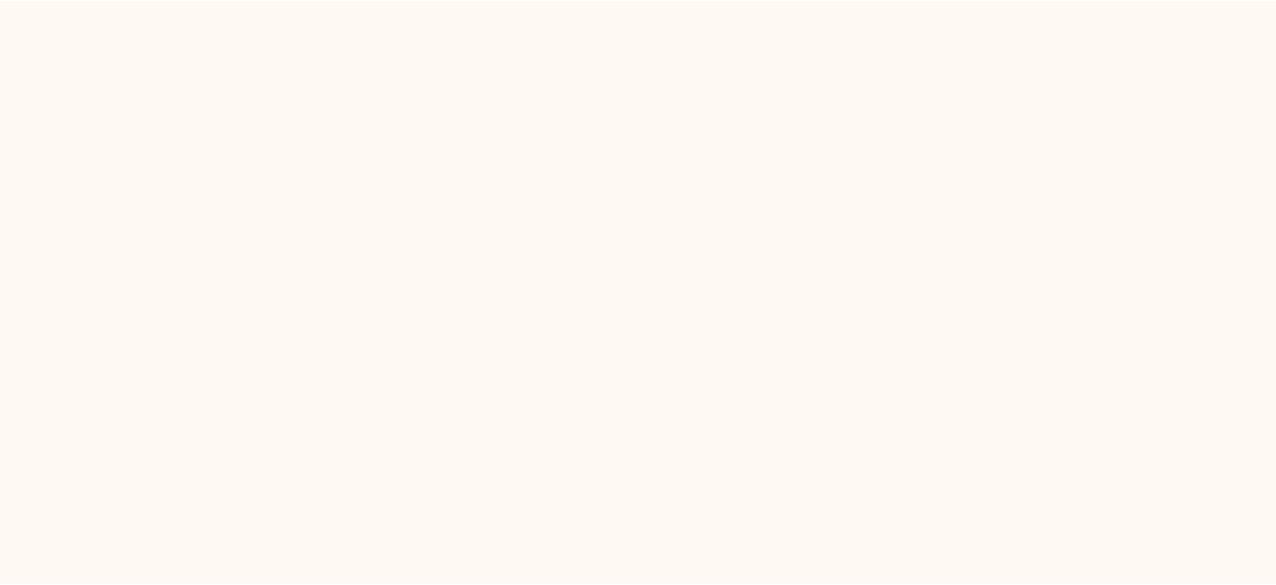 scroll, scrollTop: 0, scrollLeft: 0, axis: both 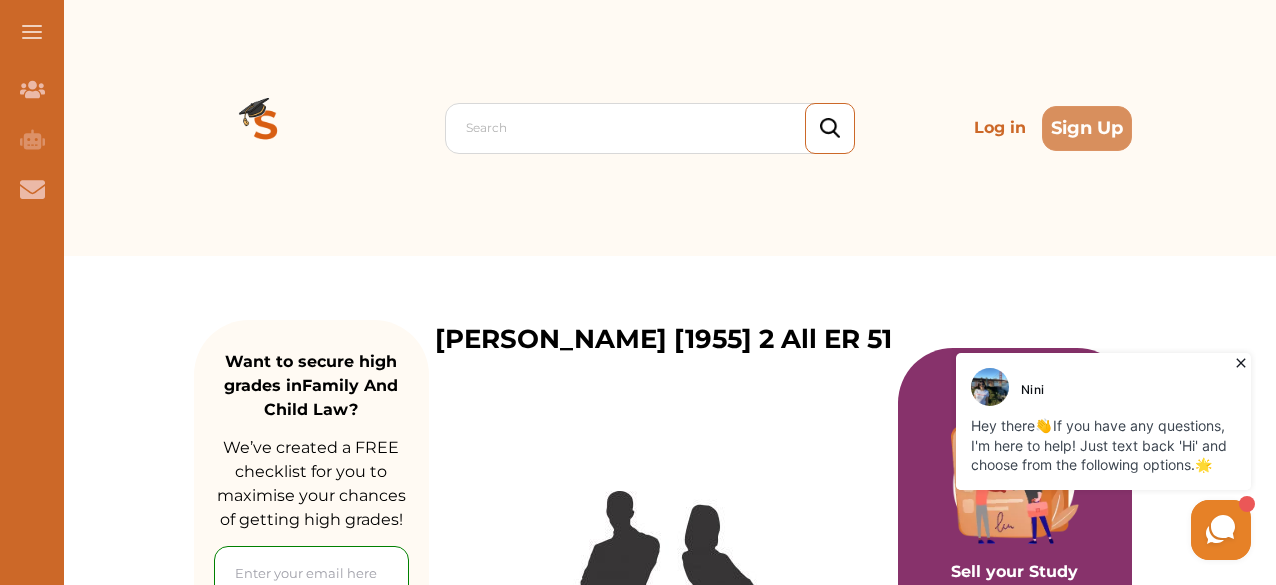click 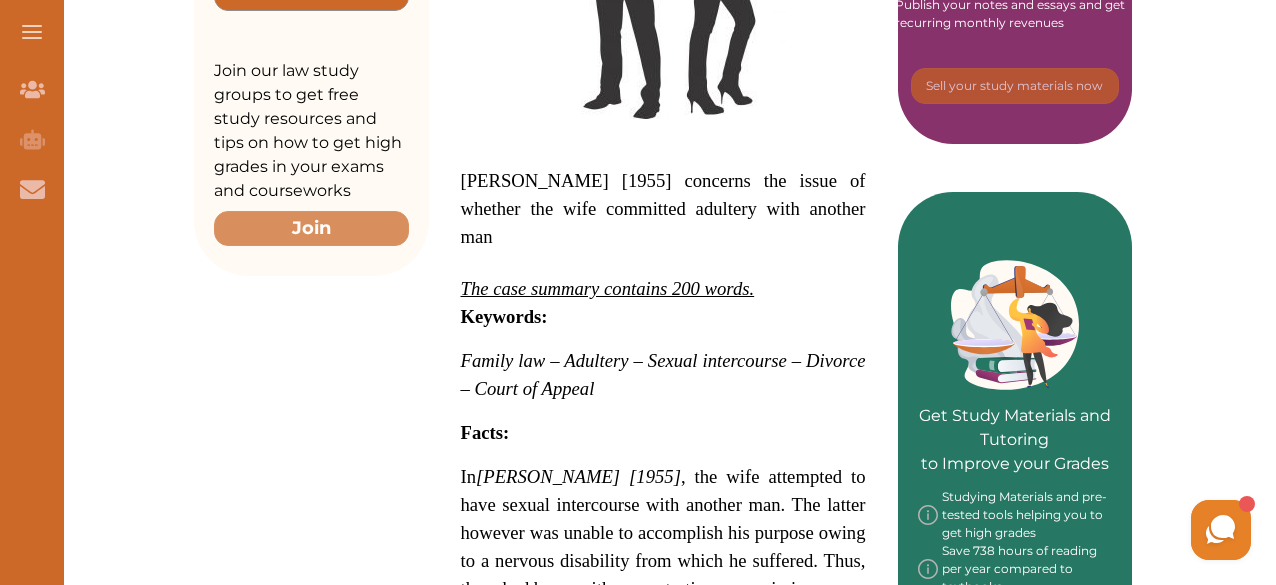 scroll, scrollTop: 680, scrollLeft: 0, axis: vertical 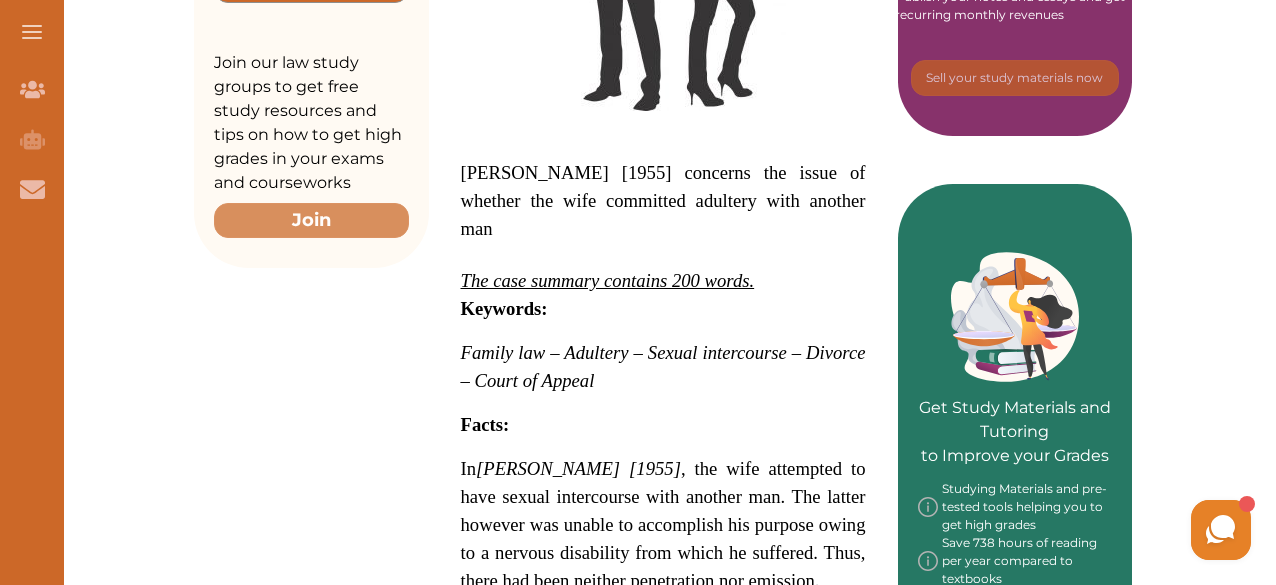 click on "[PERSON_NAME] [1955] concerns the issue of whether the wife committed adultery with another man" at bounding box center [663, 200] 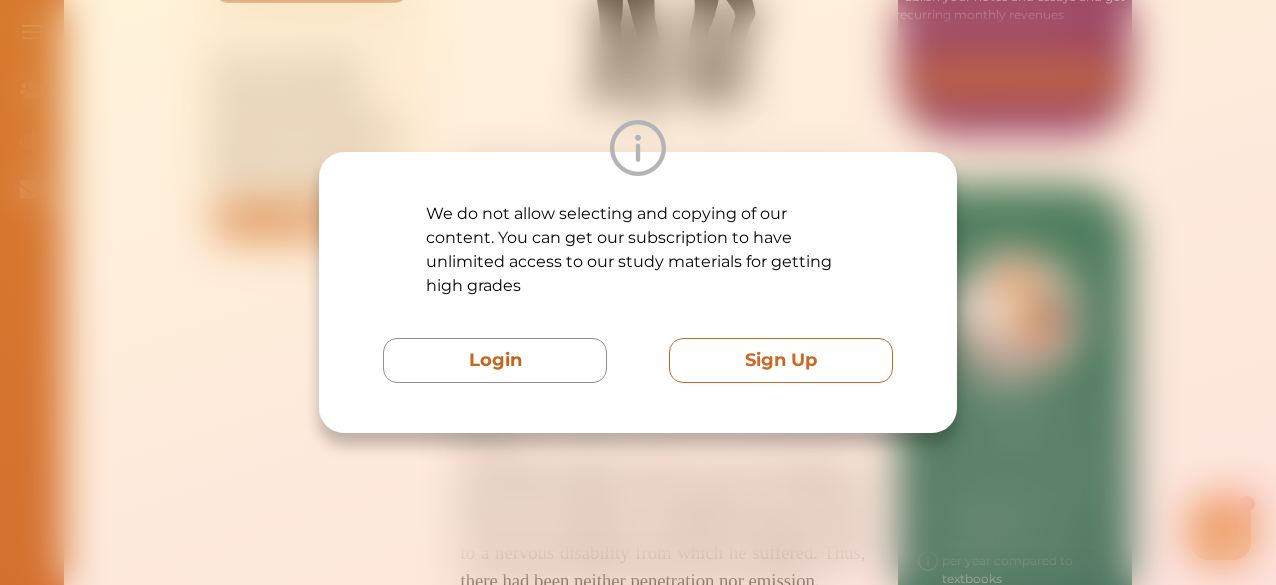 click on "Sign Up" at bounding box center (781, 360) 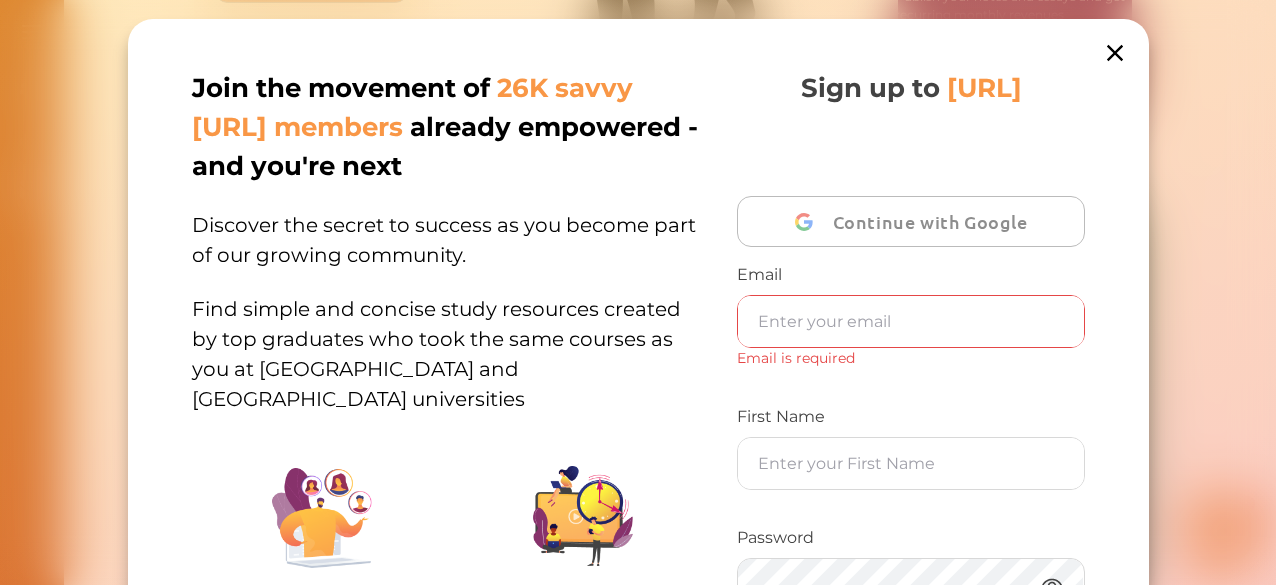 click on "Continue with Google" at bounding box center (934, 221) 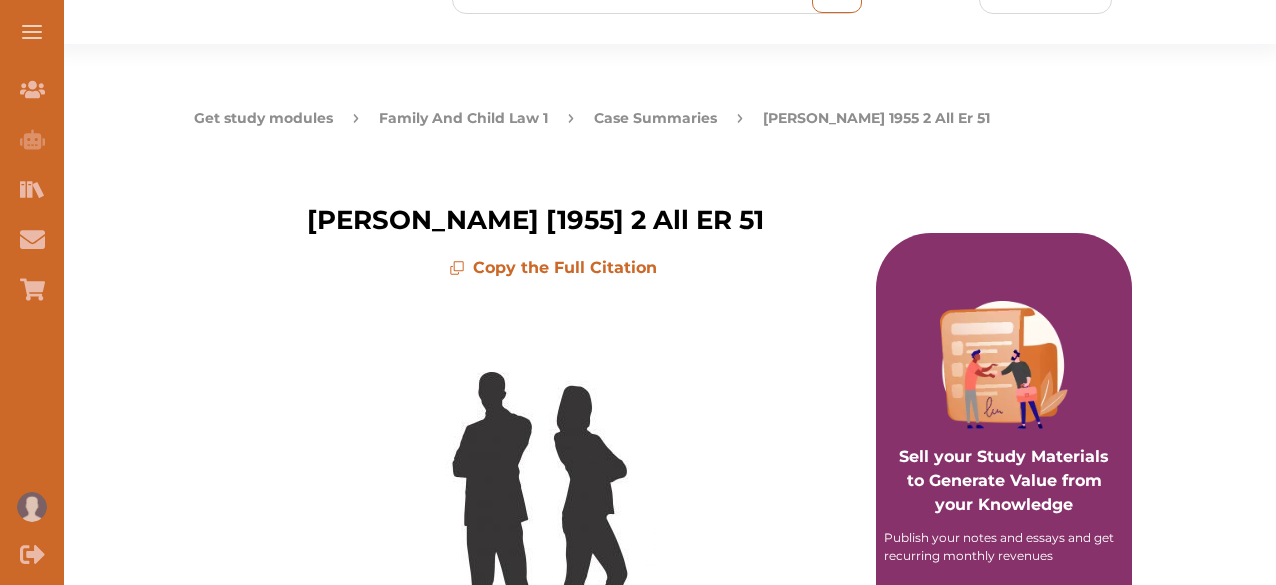 scroll, scrollTop: 0, scrollLeft: 0, axis: both 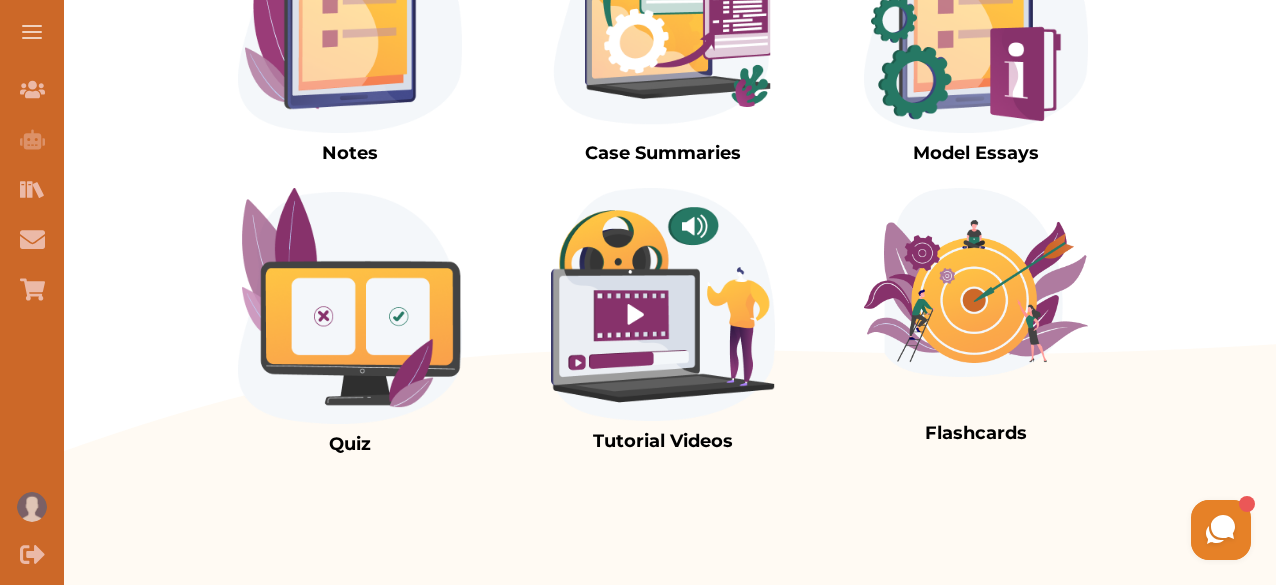 click at bounding box center (663, 304) 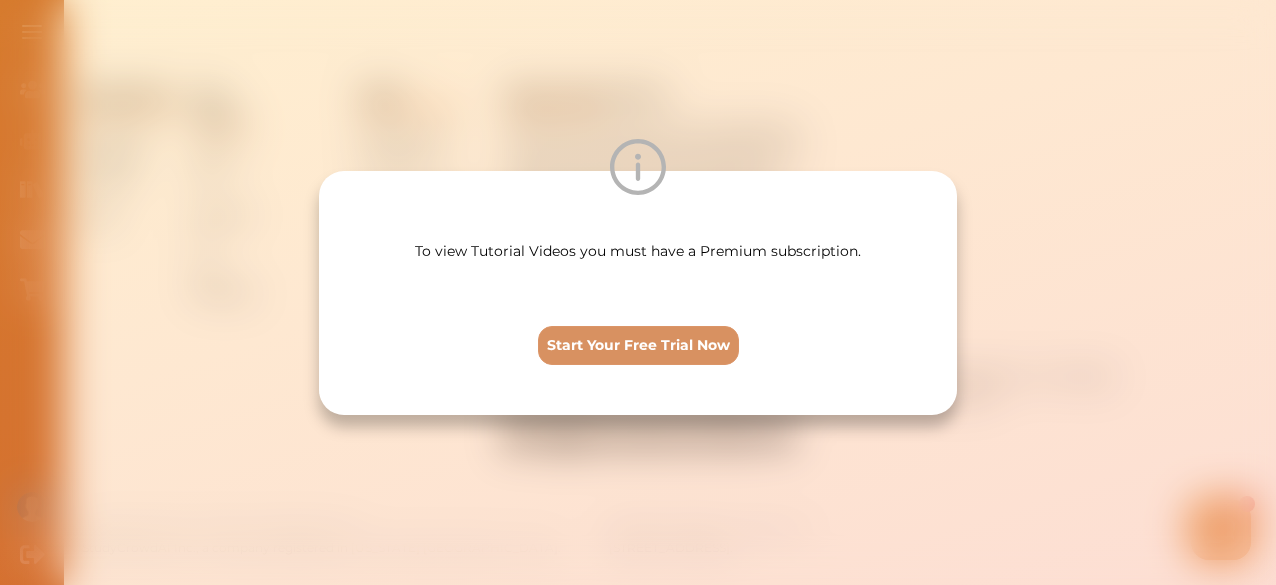 scroll, scrollTop: 14, scrollLeft: 0, axis: vertical 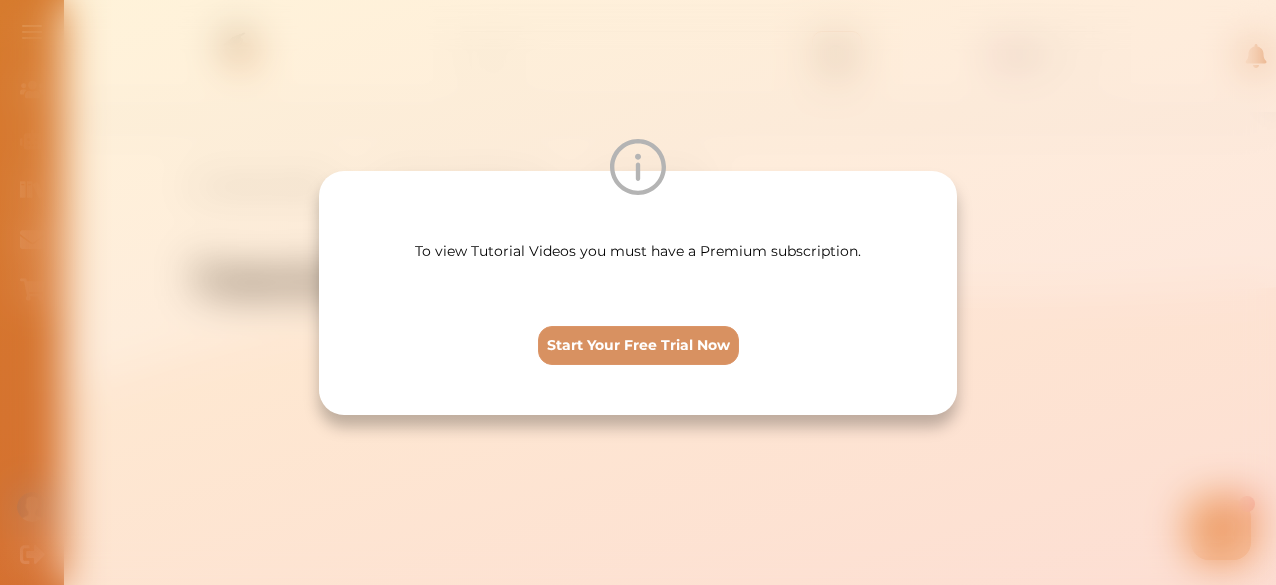 click on "To view Tutorial Videos you must have a Premium subscription. Start Your Free Trial Now" at bounding box center [638, 292] 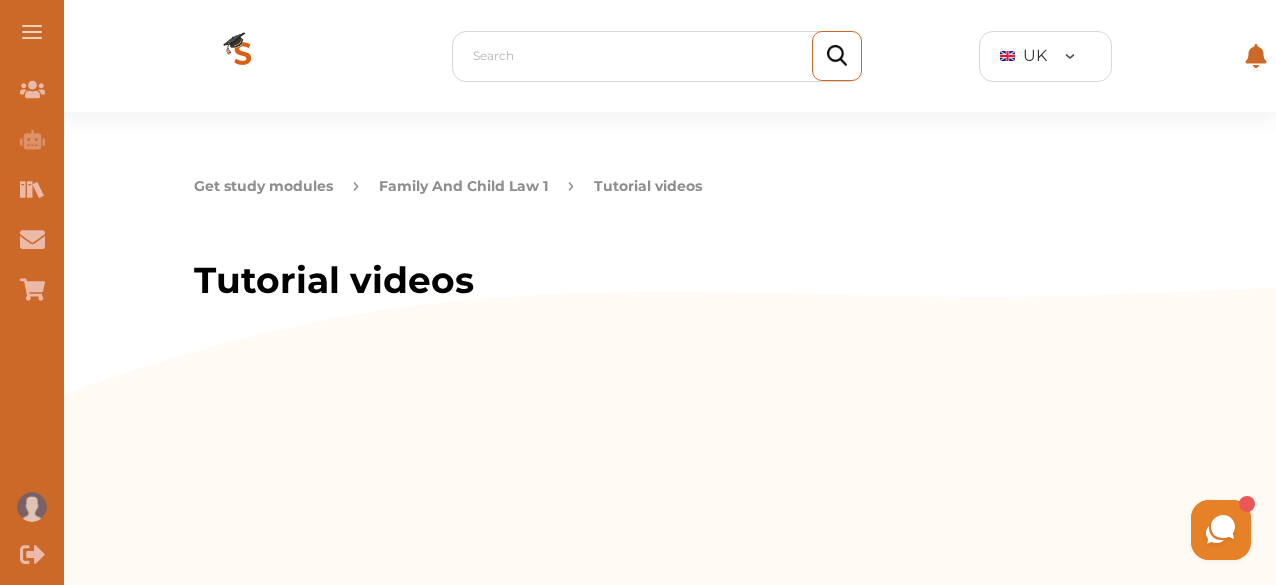 click on "Family And Child Law 1" at bounding box center [463, 186] 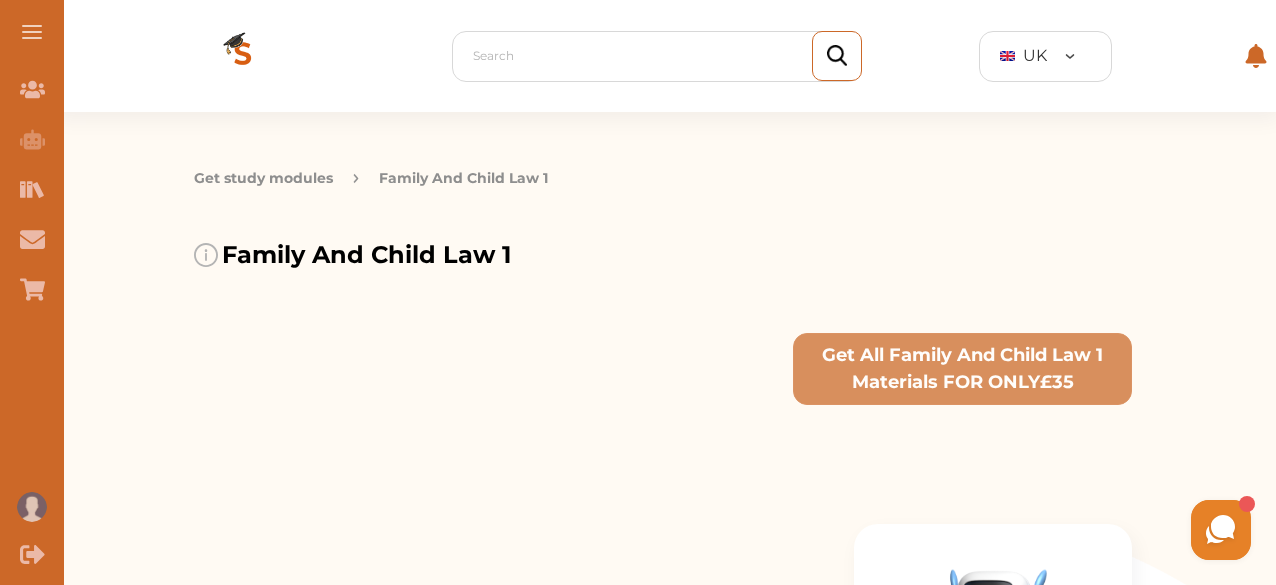 click on "Get study modules" at bounding box center [263, 178] 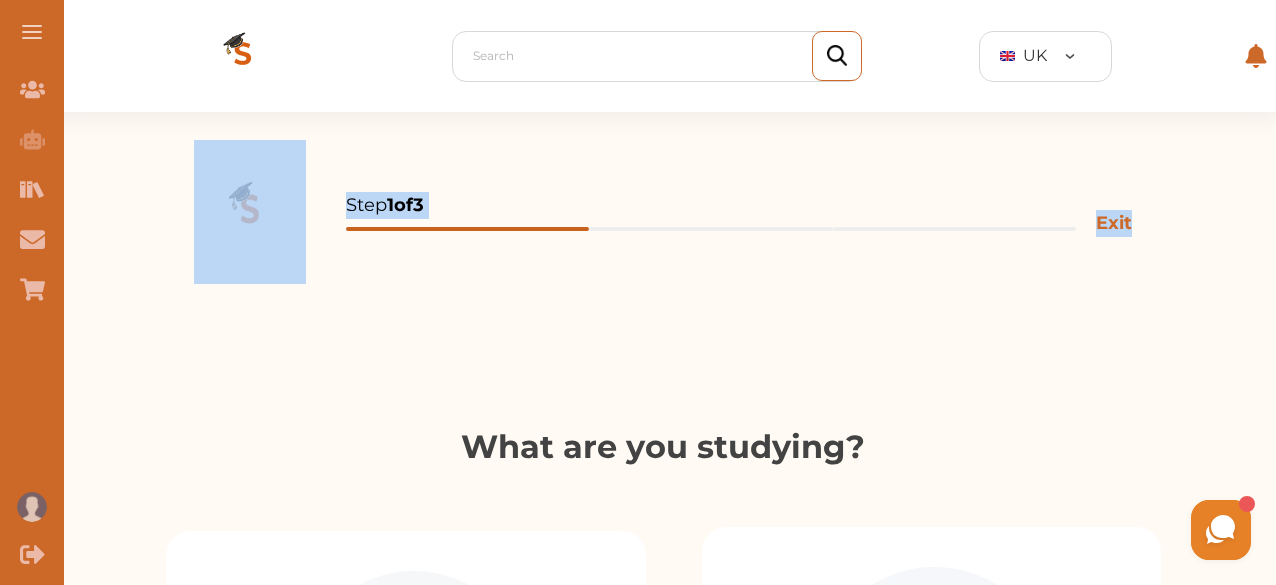 drag, startPoint x: 1274, startPoint y: 103, endPoint x: 1268, endPoint y: 191, distance: 88.20431 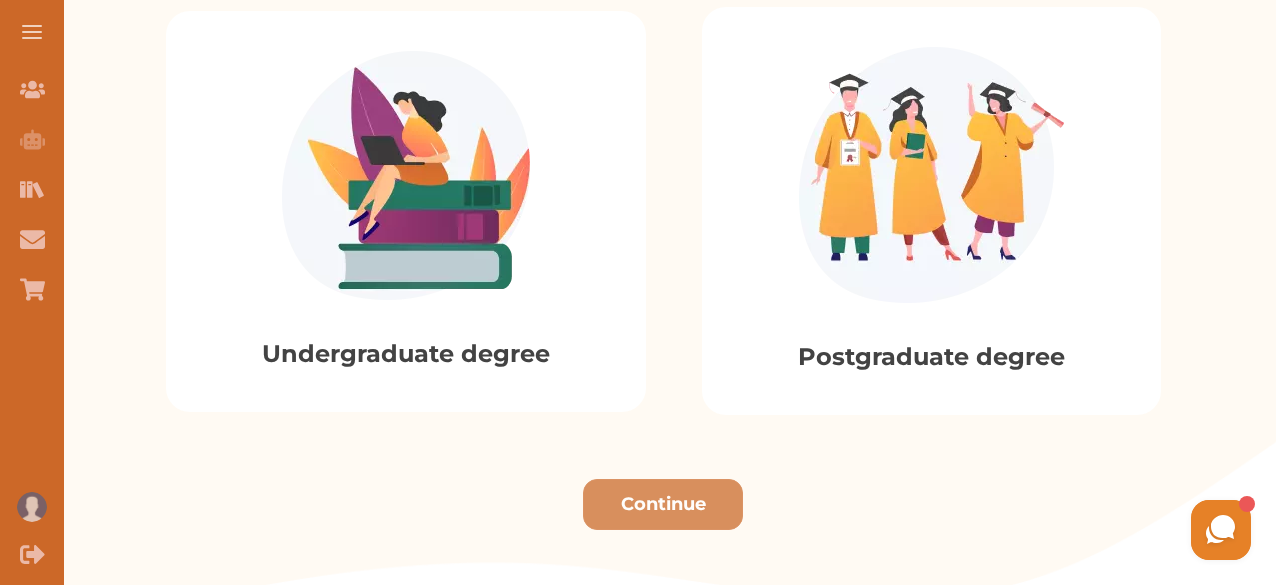 scroll, scrollTop: 540, scrollLeft: 0, axis: vertical 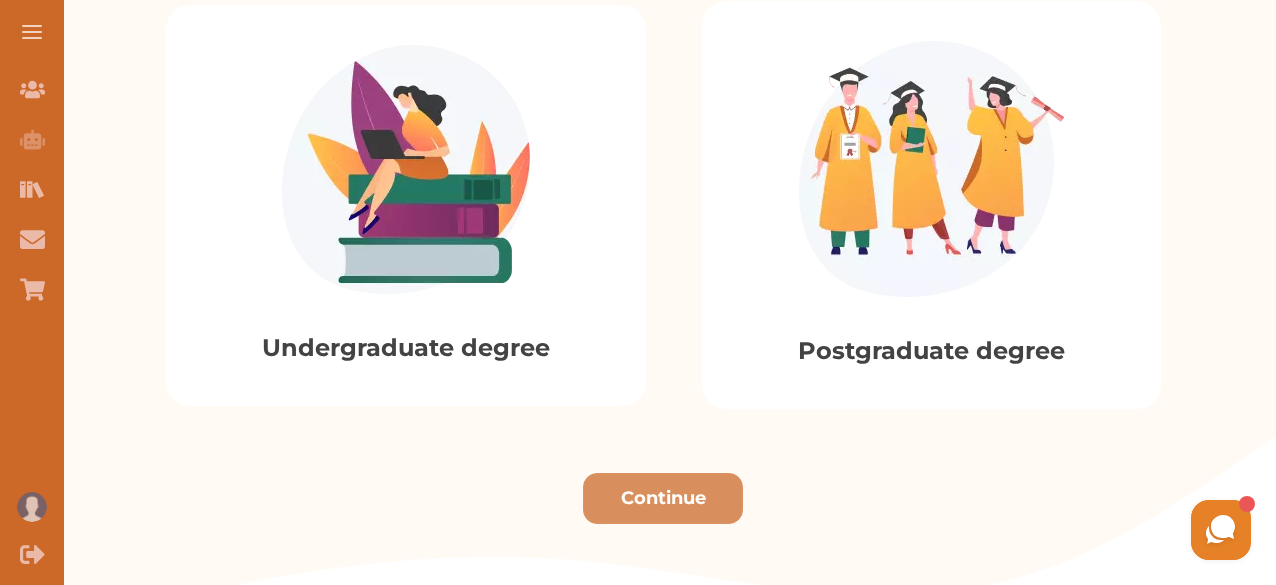 click at bounding box center (406, 169) 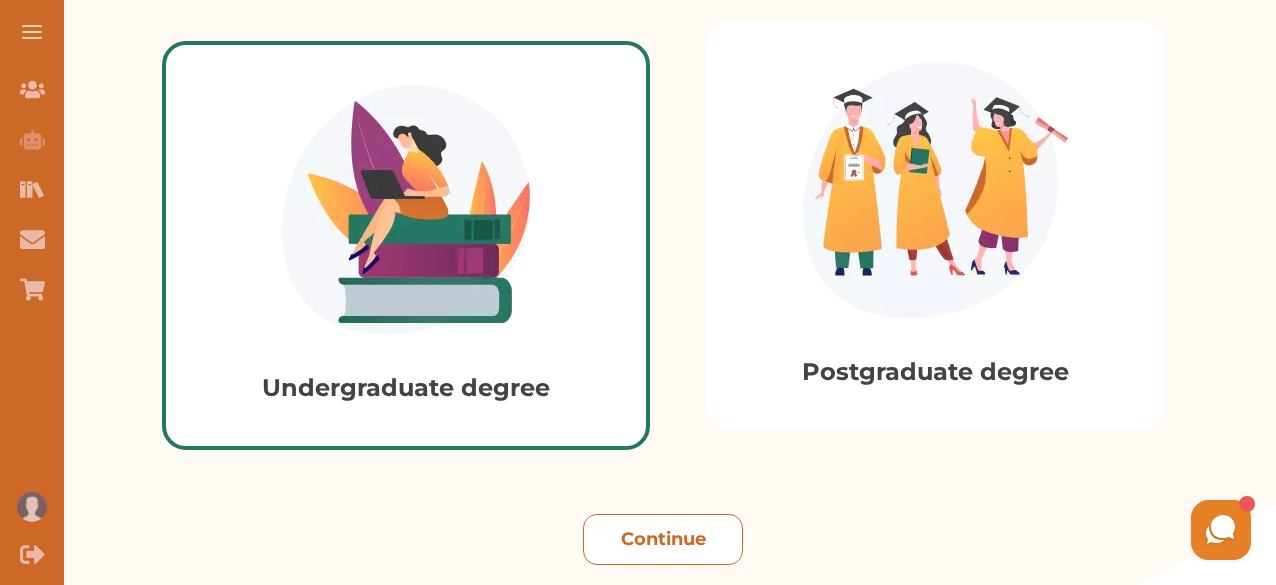 click on "Continue" at bounding box center (663, 539) 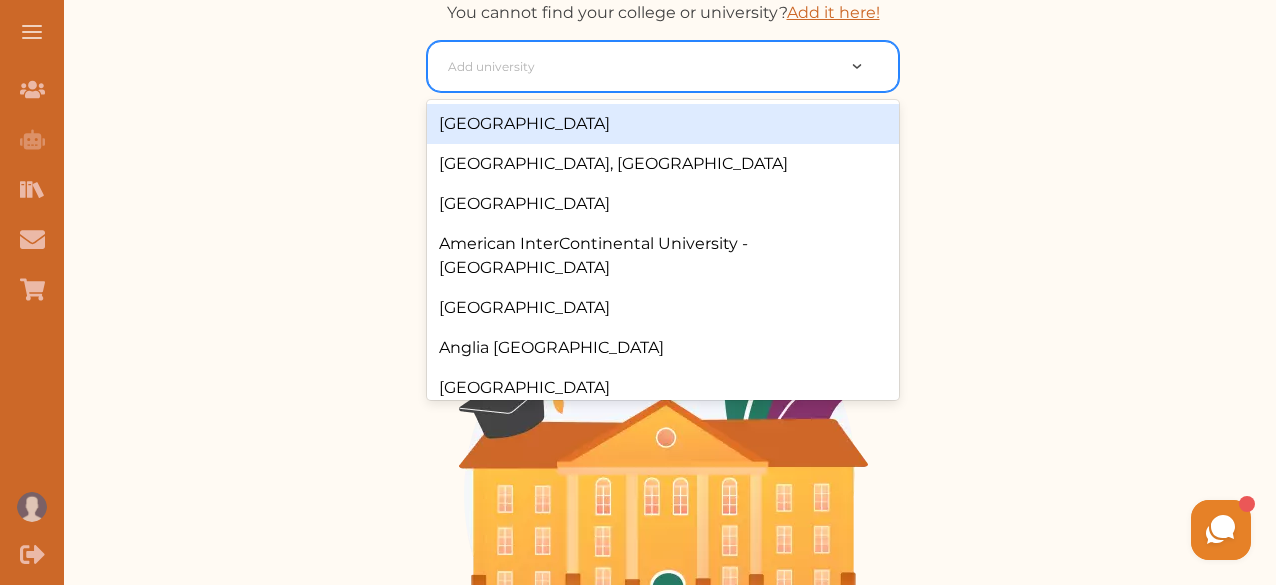 click at bounding box center [641, 67] 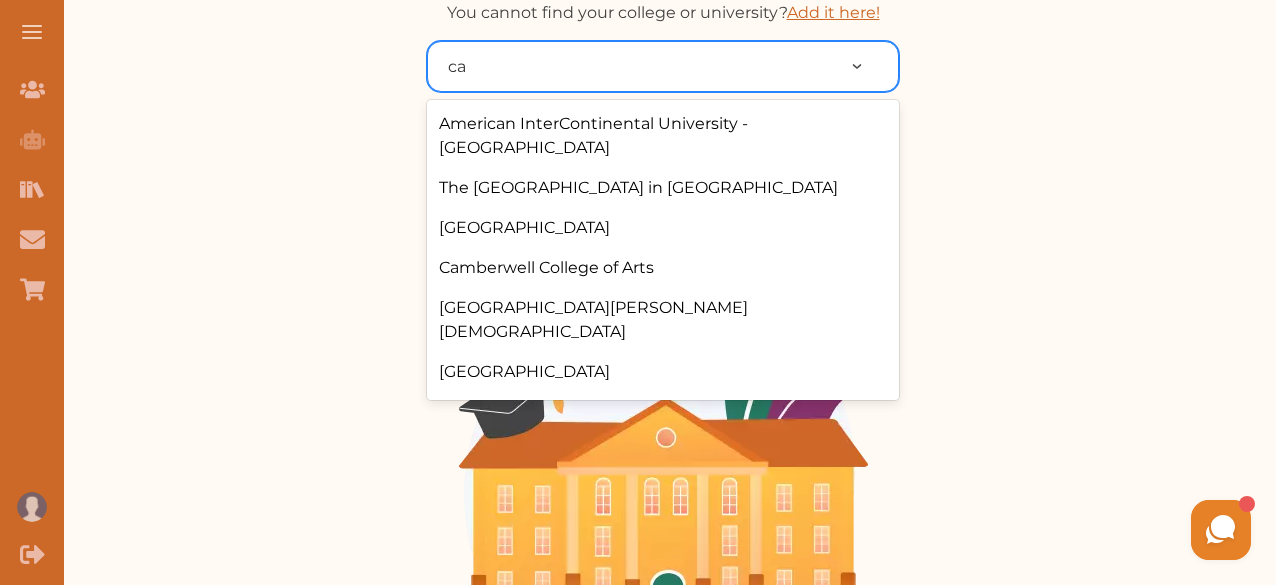 type on "c" 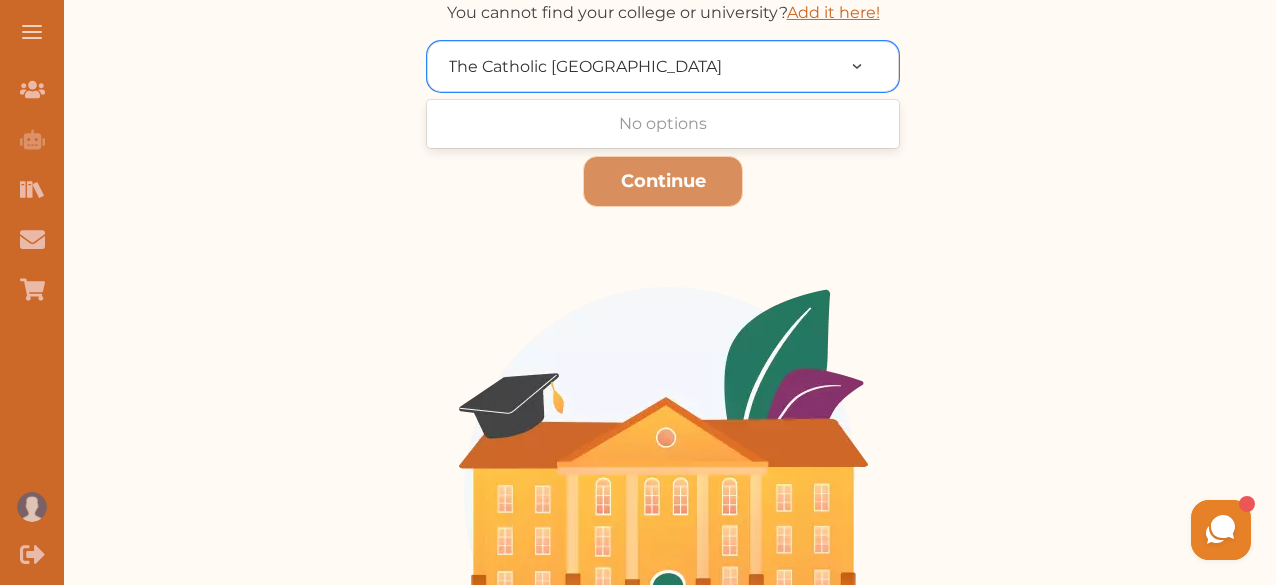 type on "The Catholic University Of Eastern Africa" 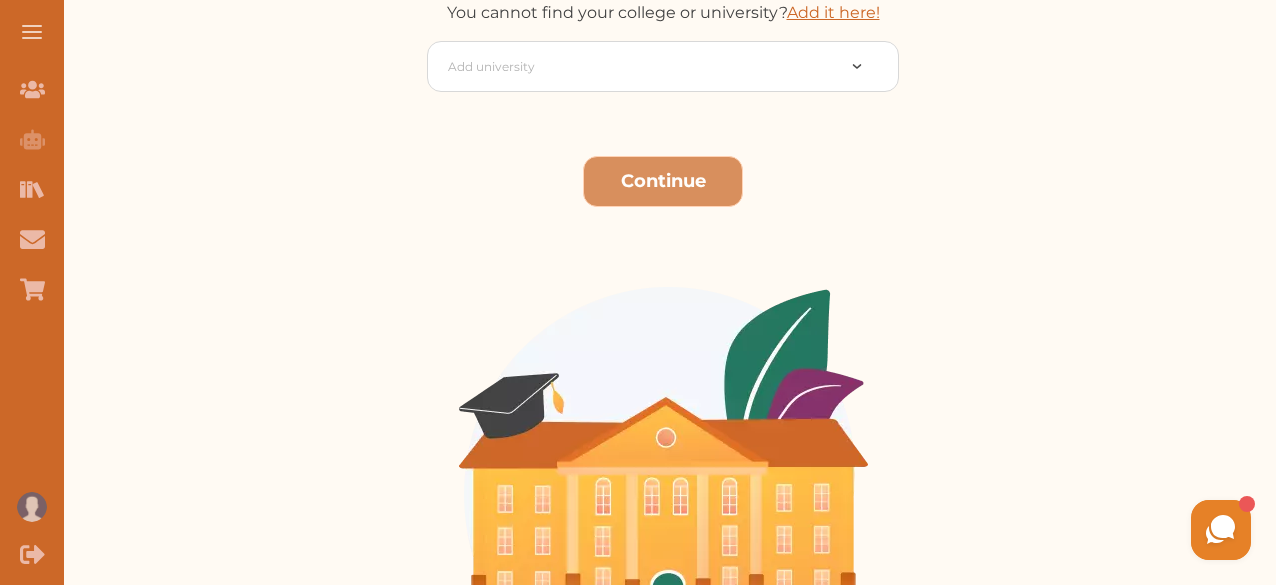 click on "Continue" at bounding box center (663, 181) 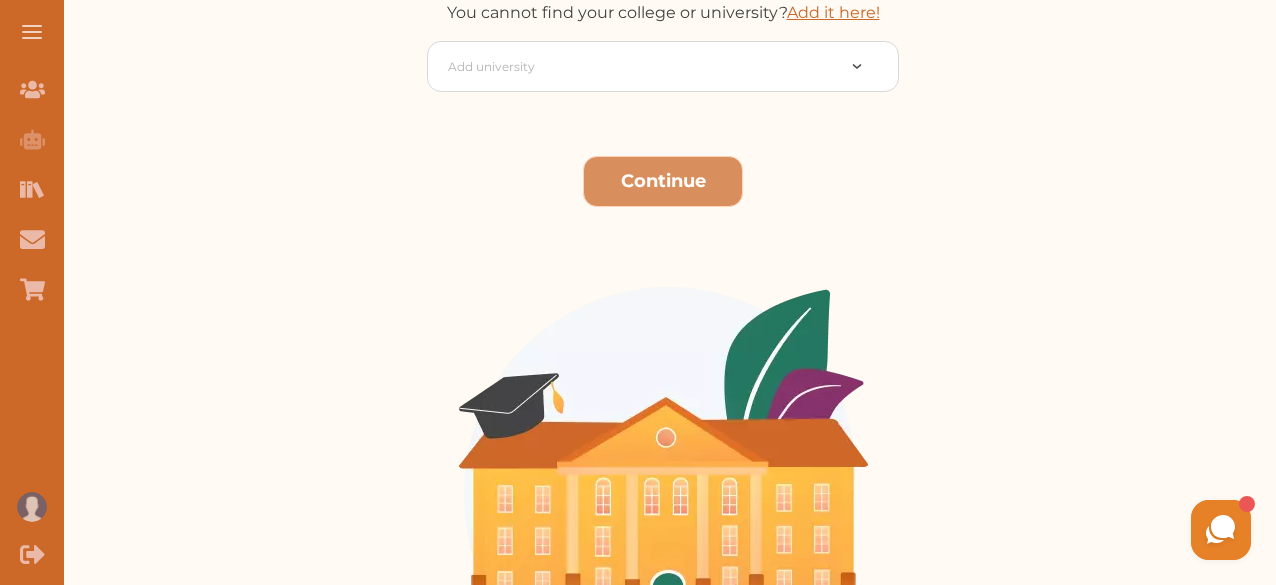 click on "Add it here!" at bounding box center [833, 12] 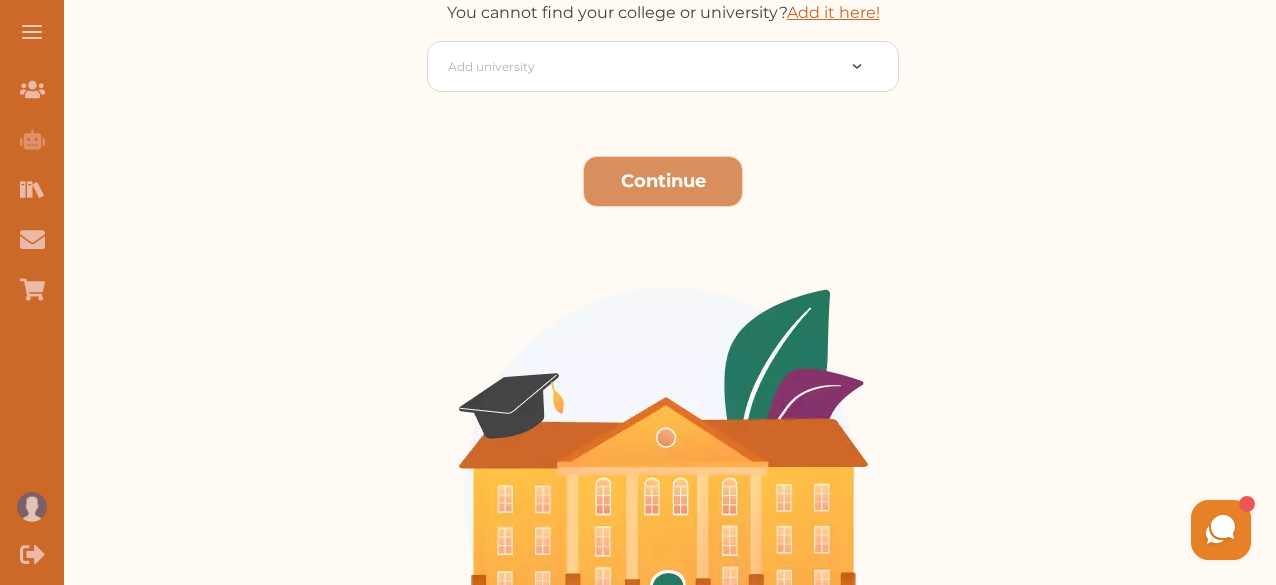 click at bounding box center [638, 299] 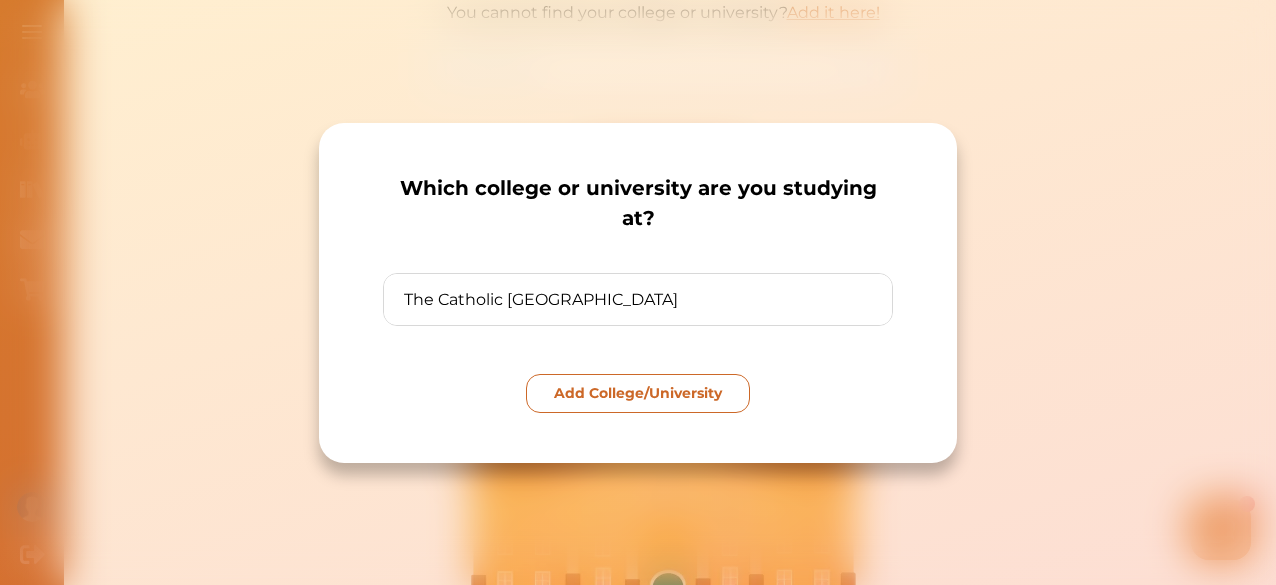 type on "The Catholic University Of Eastern Africa" 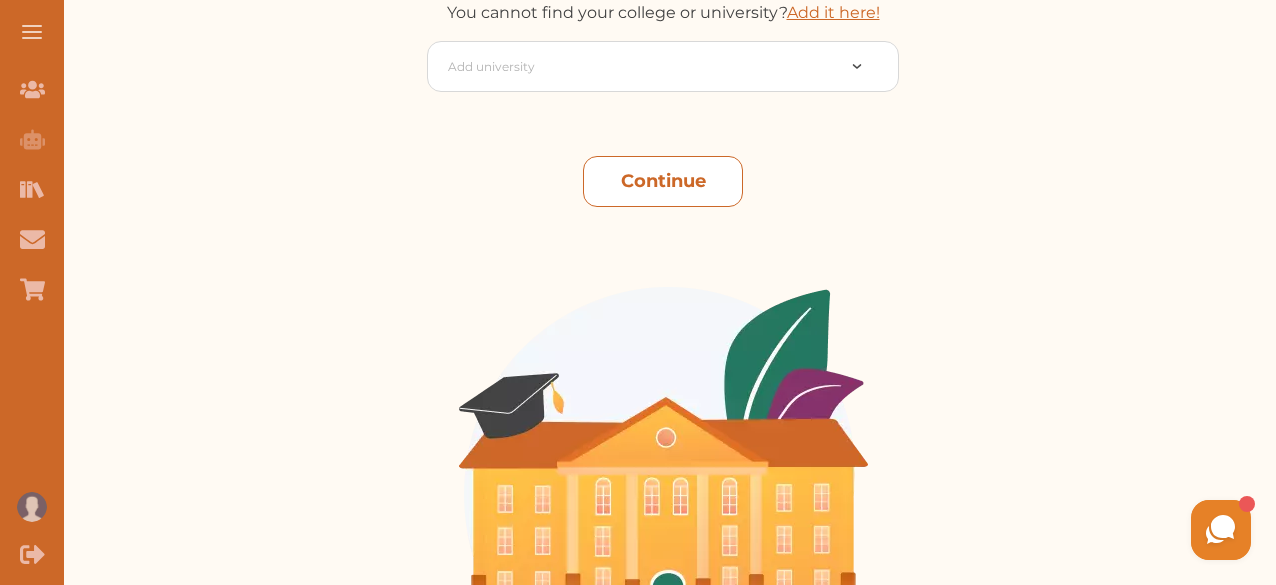 click on "Continue" at bounding box center [663, 181] 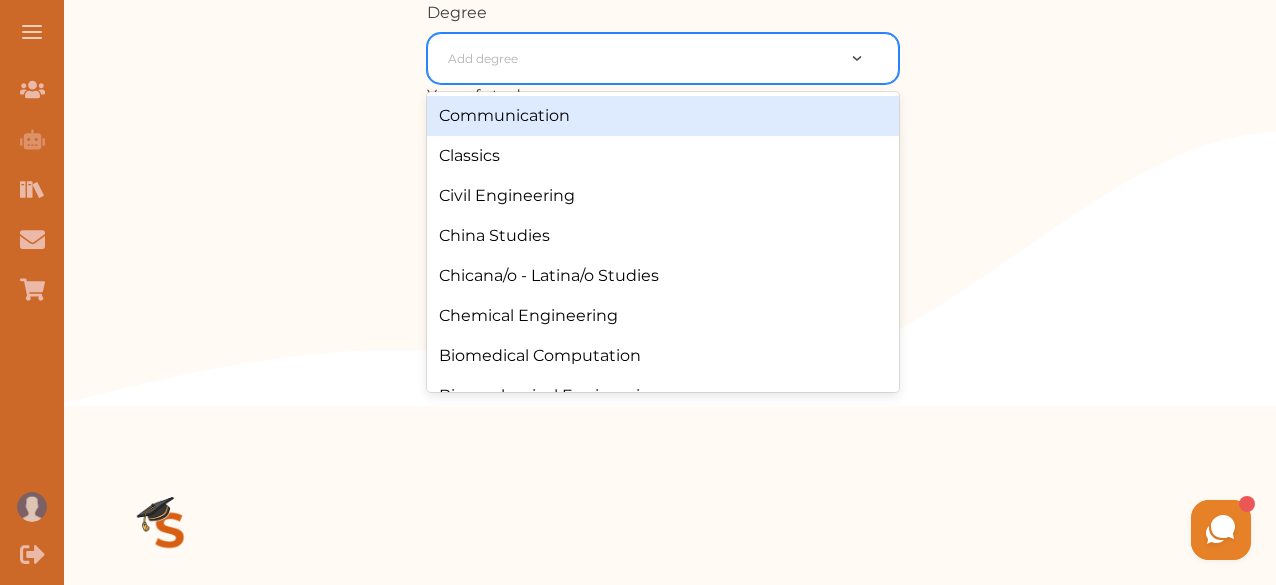 click on "Add degree" at bounding box center (641, 59) 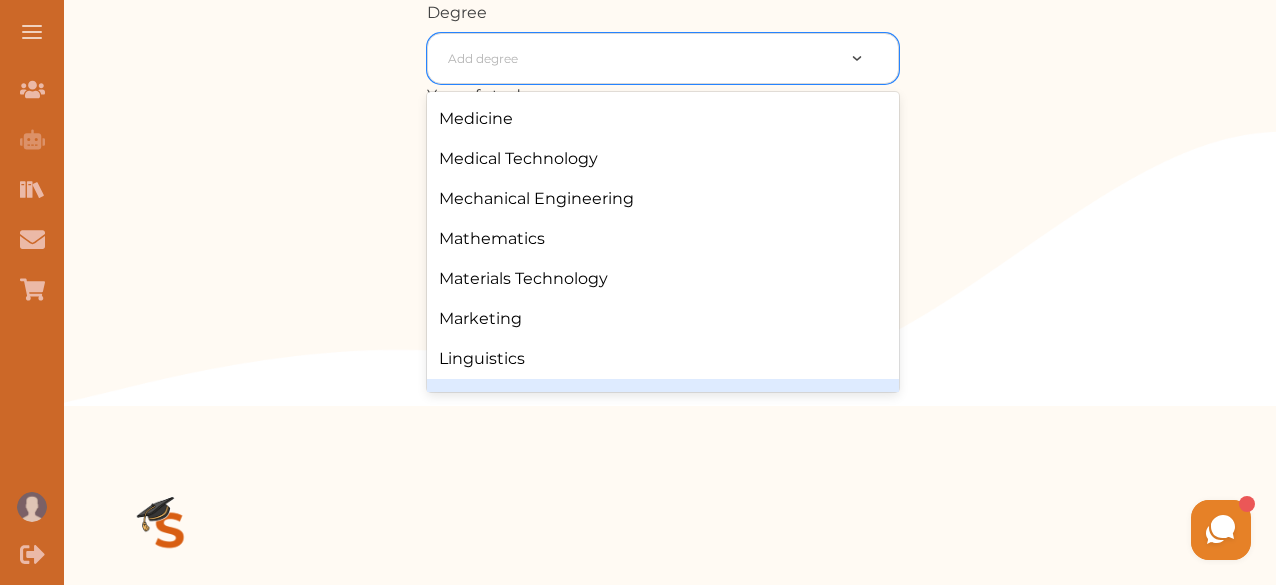 scroll, scrollTop: 1757, scrollLeft: 0, axis: vertical 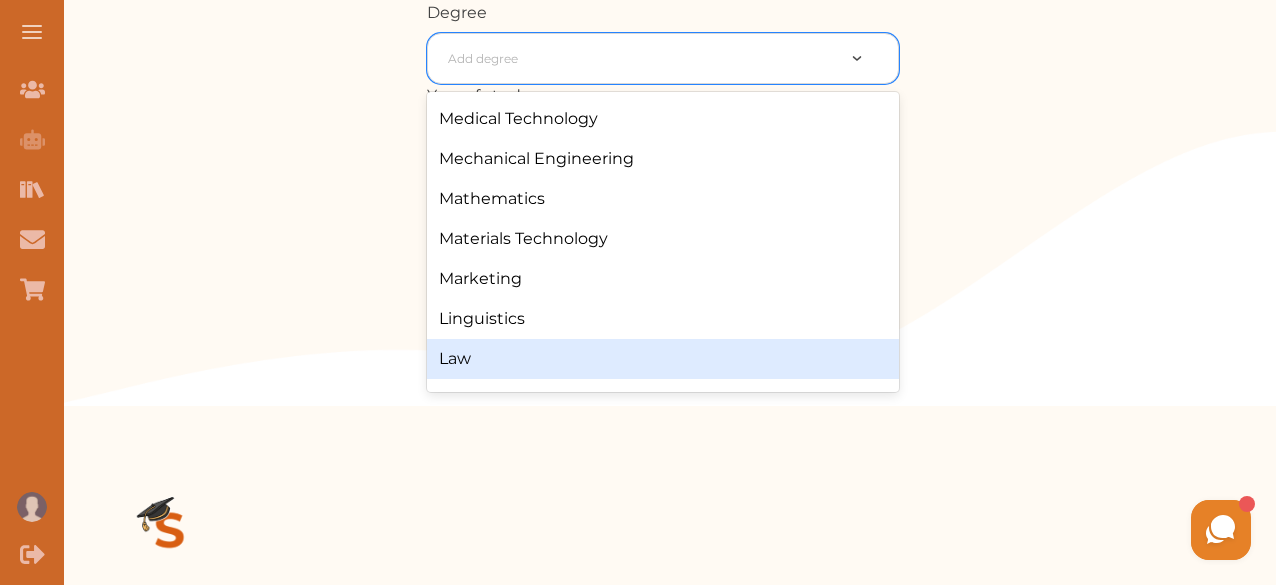 click on "Law" at bounding box center [663, 359] 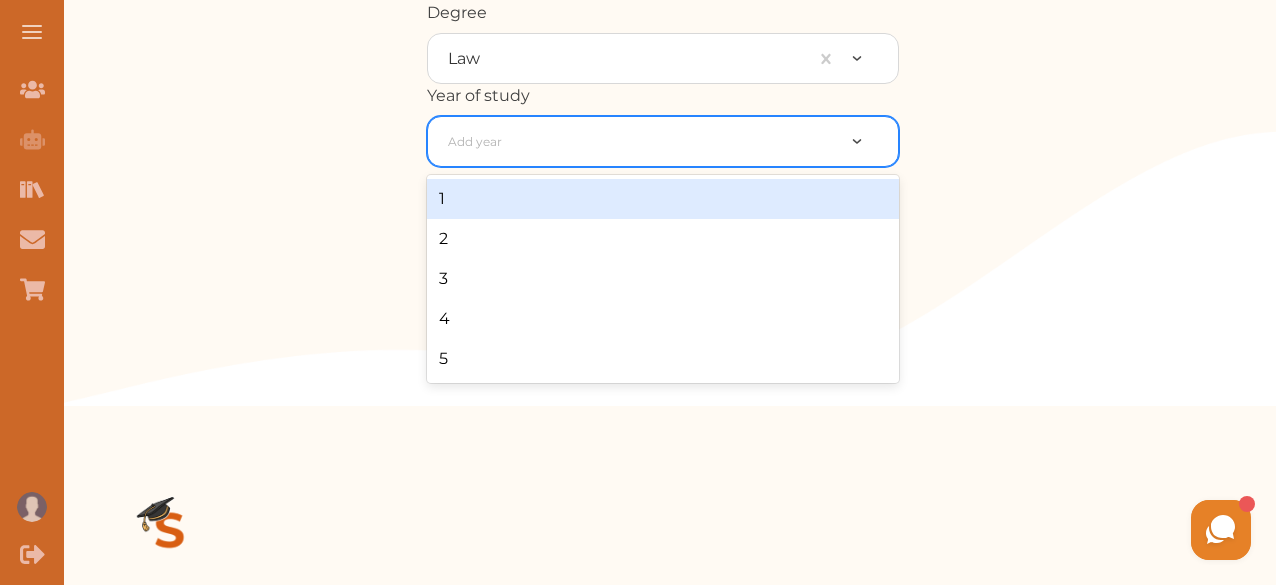 click at bounding box center (641, 142) 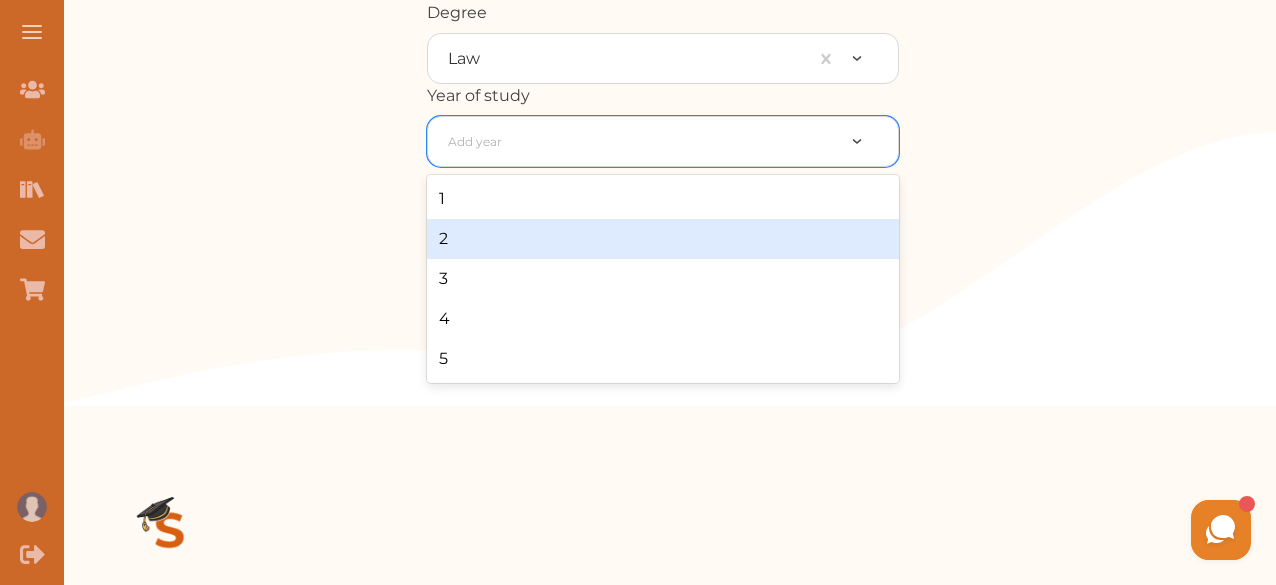 click on "2" at bounding box center (663, 239) 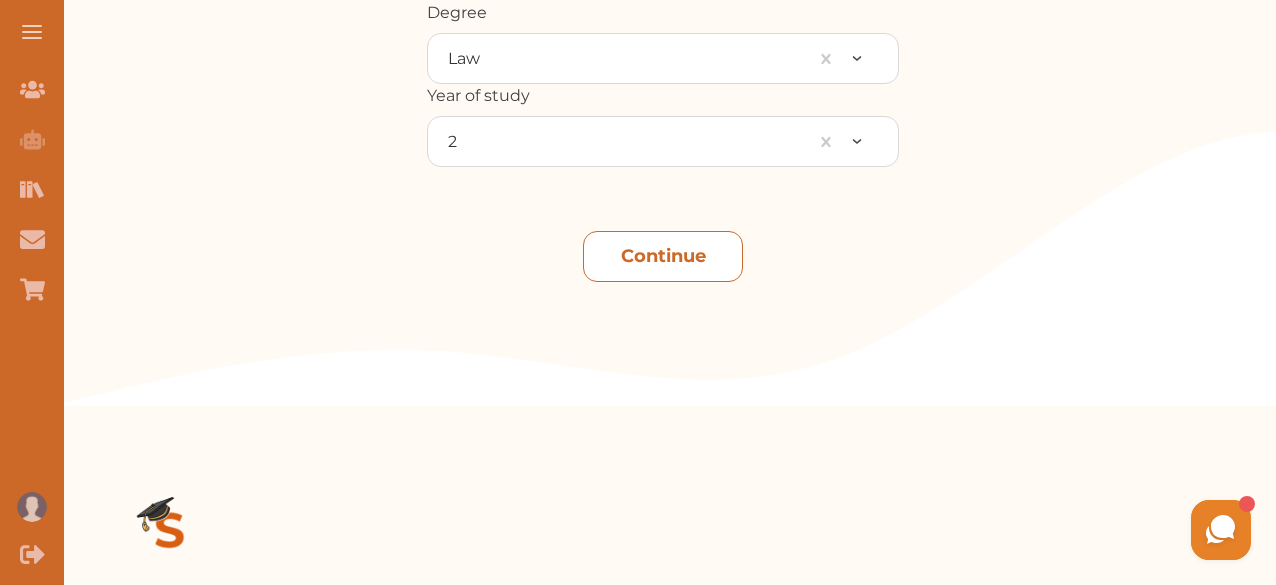 click on "Continue" at bounding box center (663, 256) 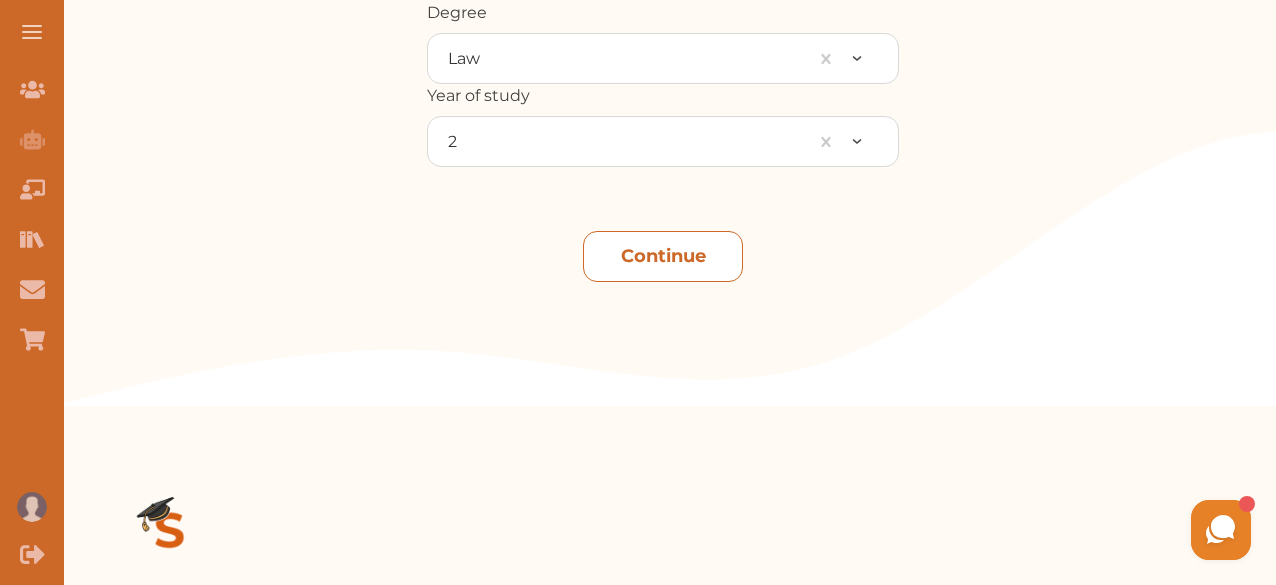click on "Continue" at bounding box center (663, 256) 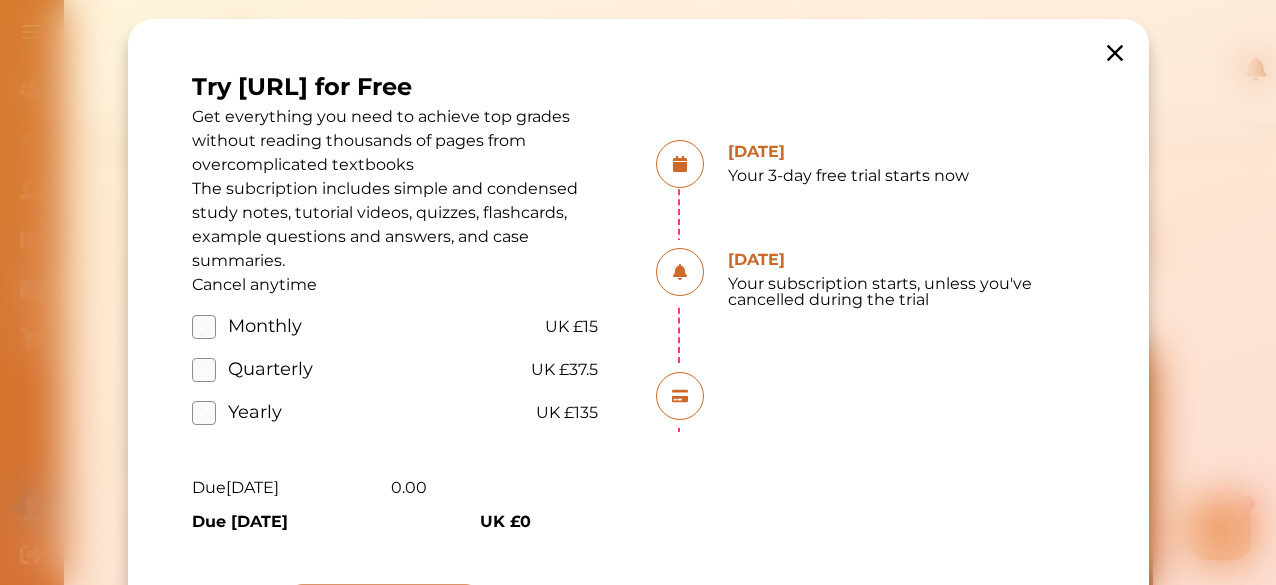 scroll, scrollTop: 0, scrollLeft: 0, axis: both 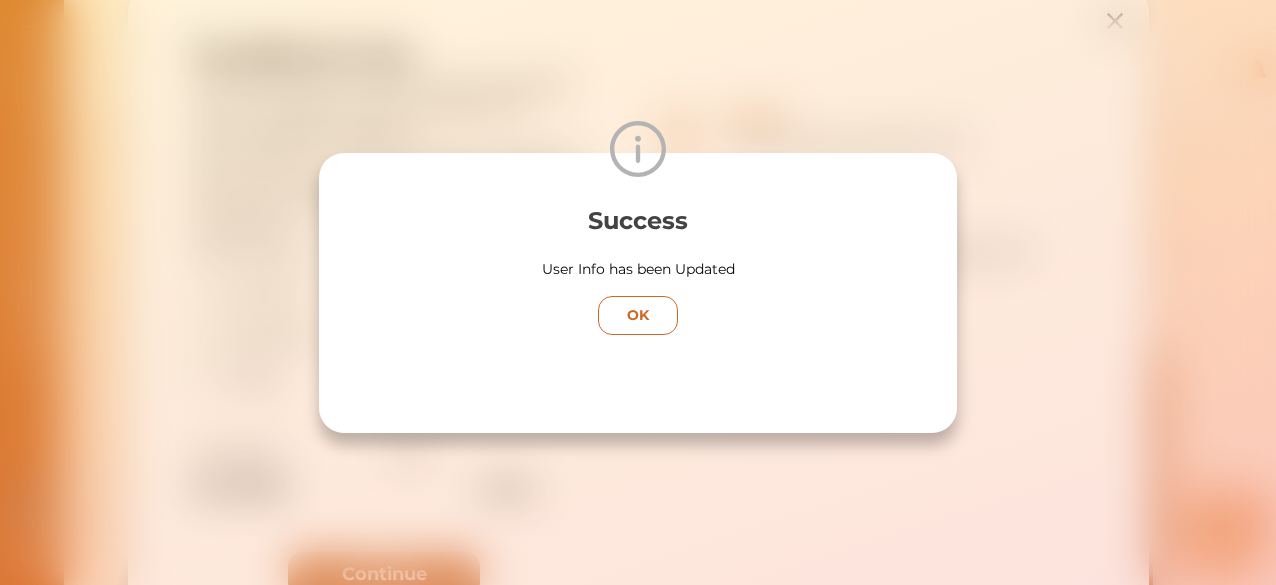 click on "OK" at bounding box center [638, 315] 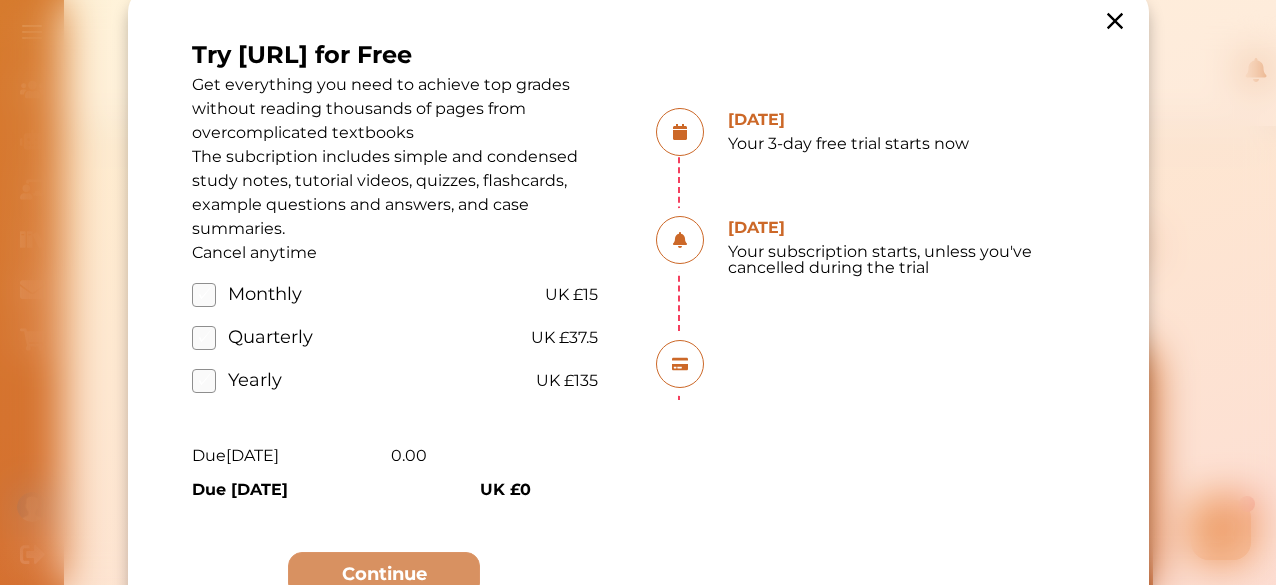 scroll, scrollTop: 43, scrollLeft: 0, axis: vertical 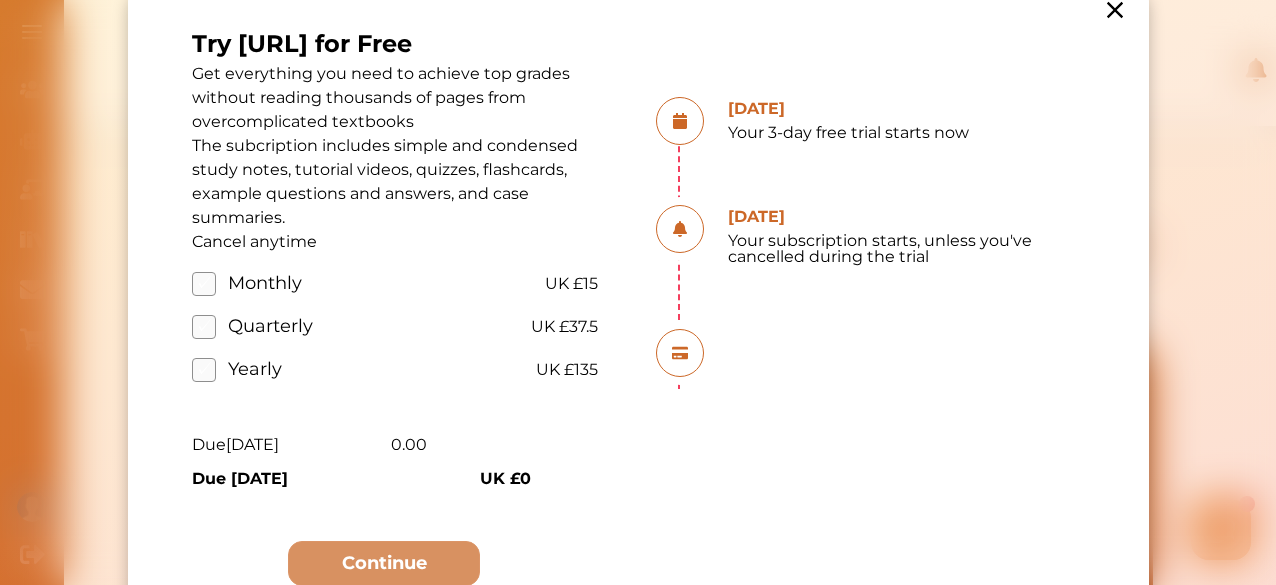 click 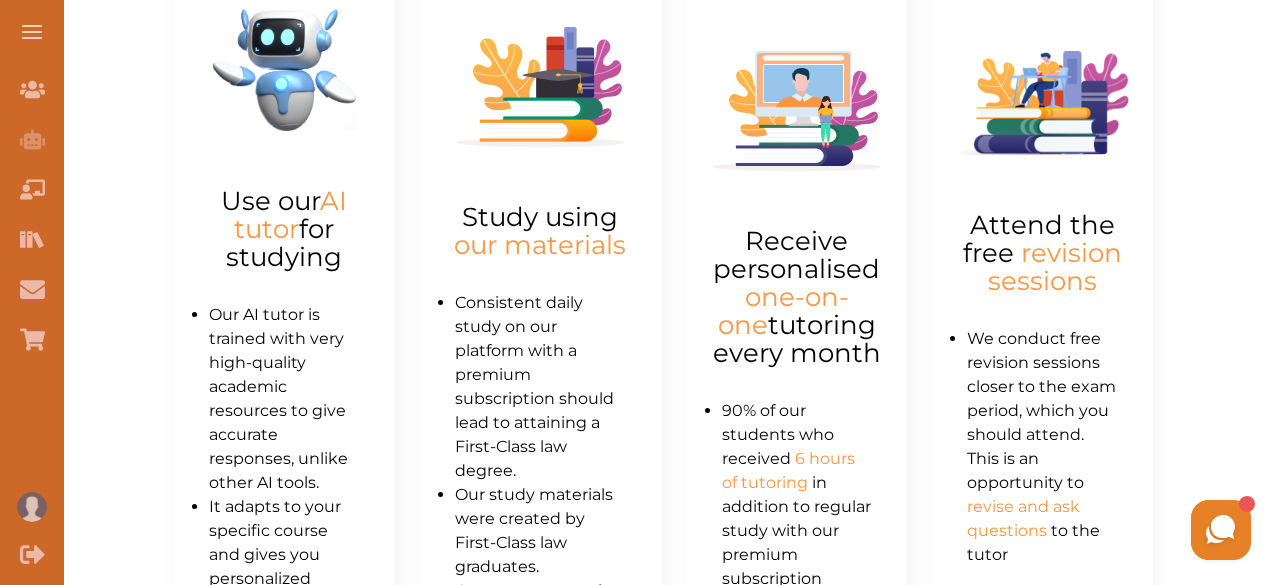 scroll, scrollTop: 902, scrollLeft: 0, axis: vertical 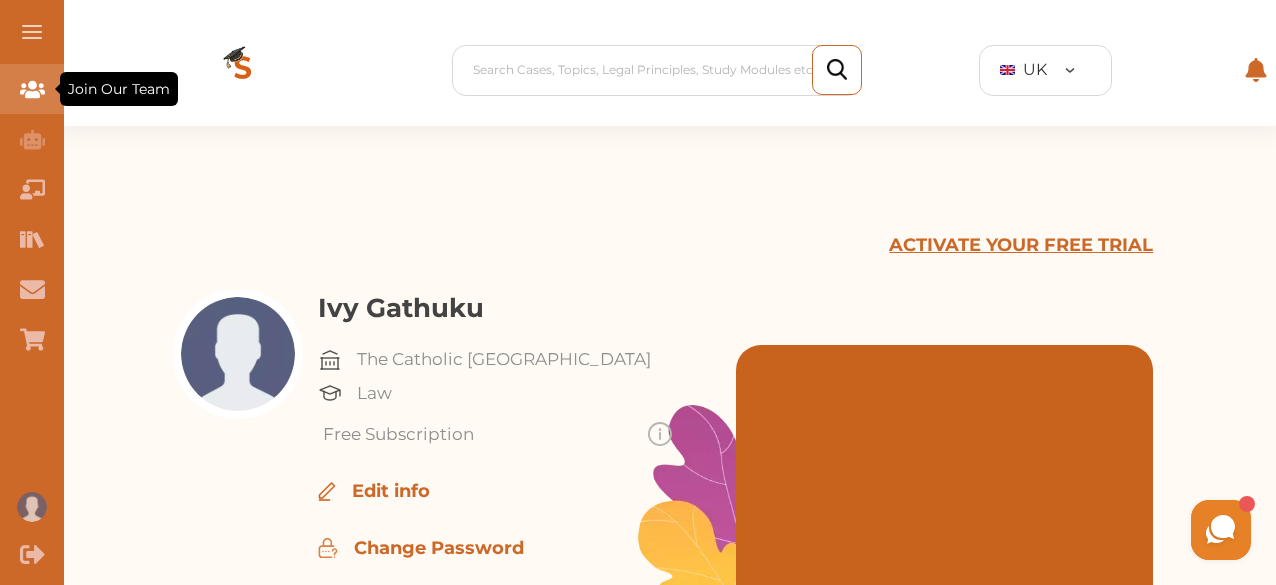 click 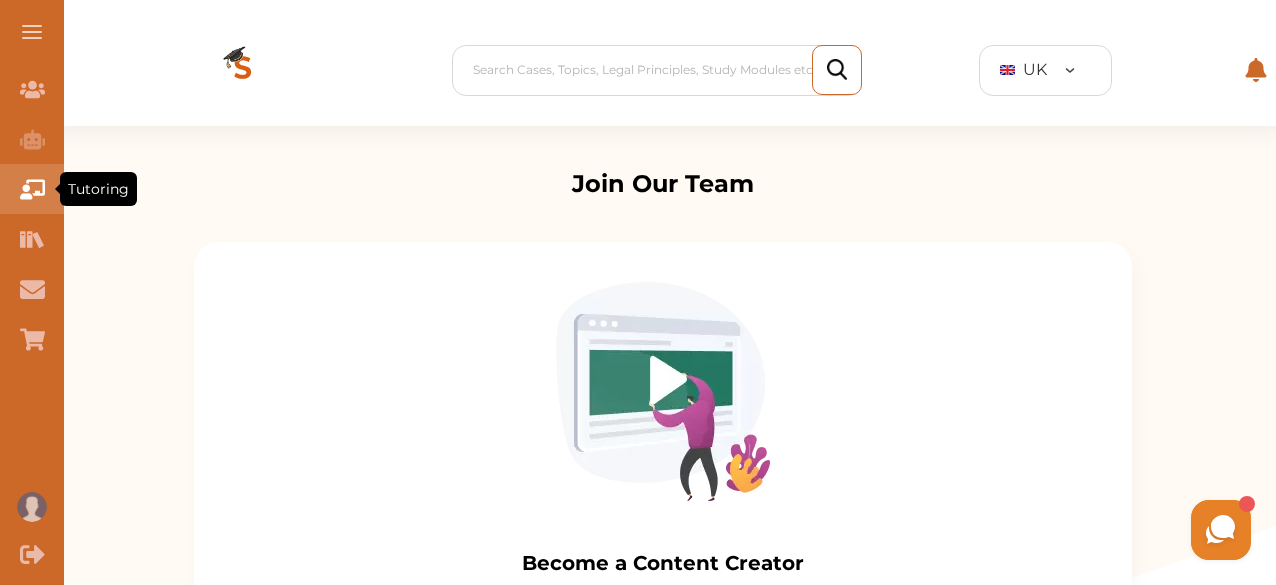 click at bounding box center [32, 189] 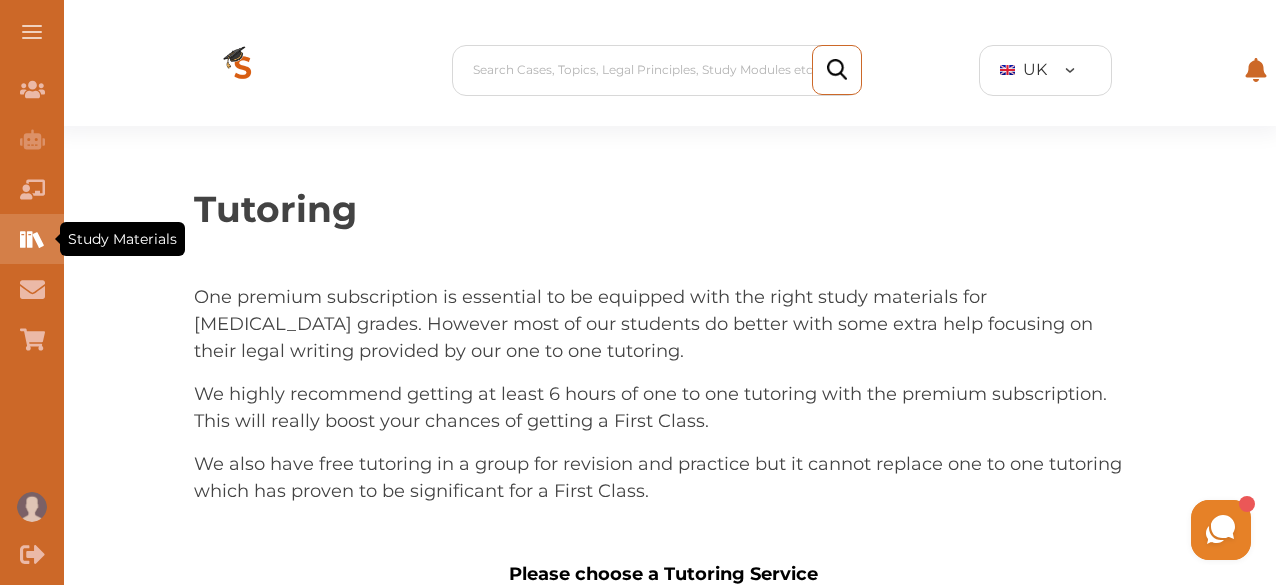 click 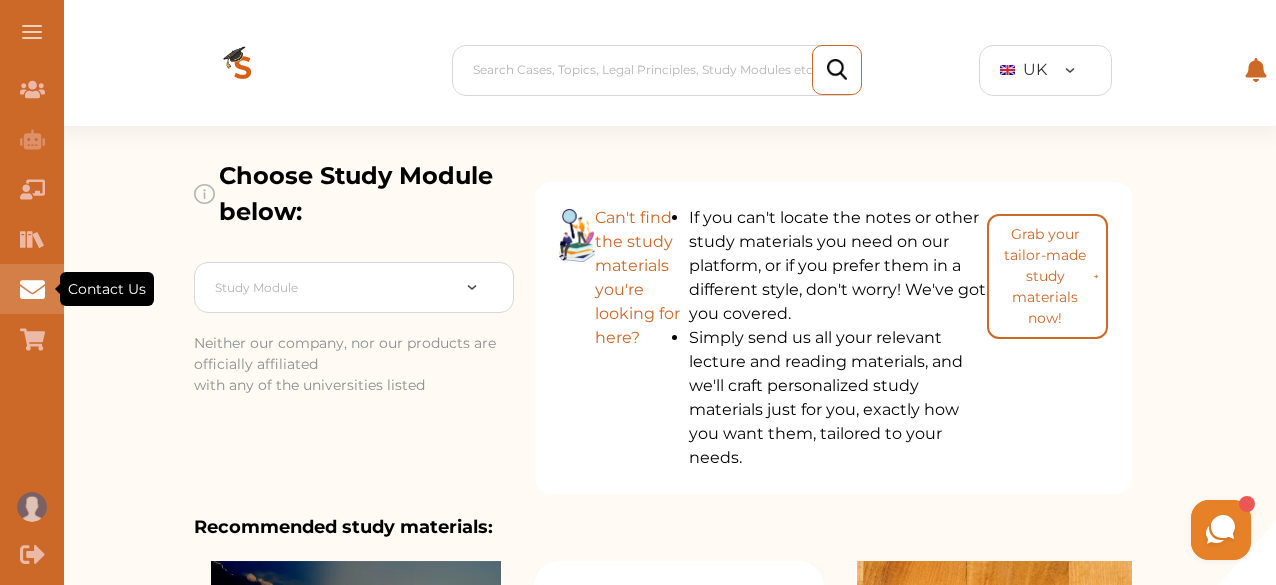 click at bounding box center (32, 289) 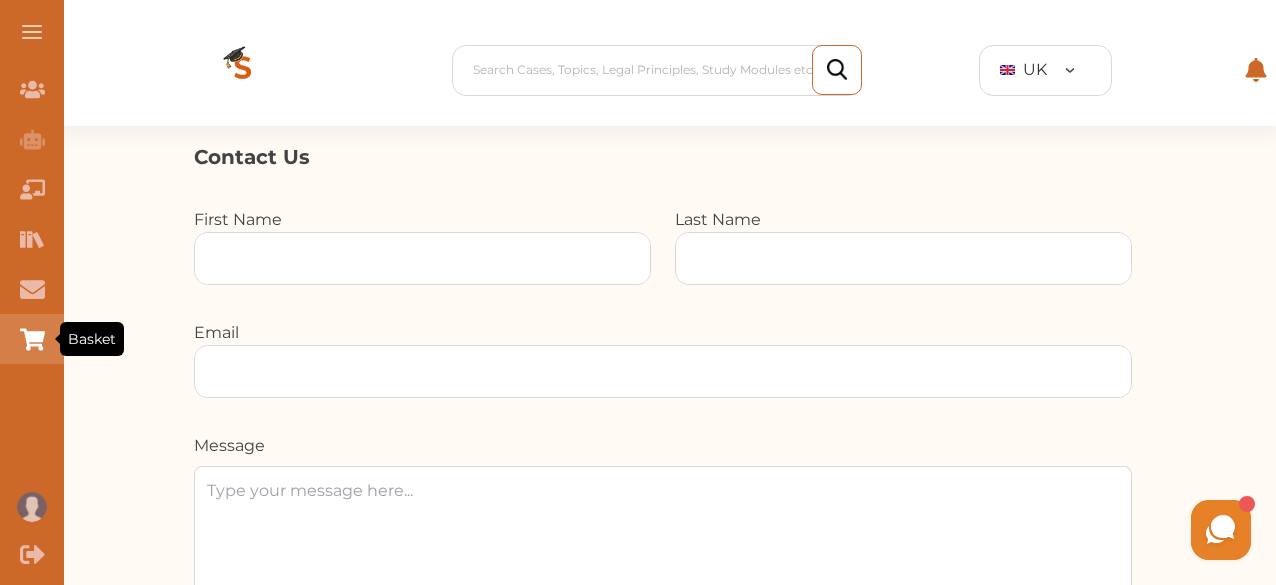 click 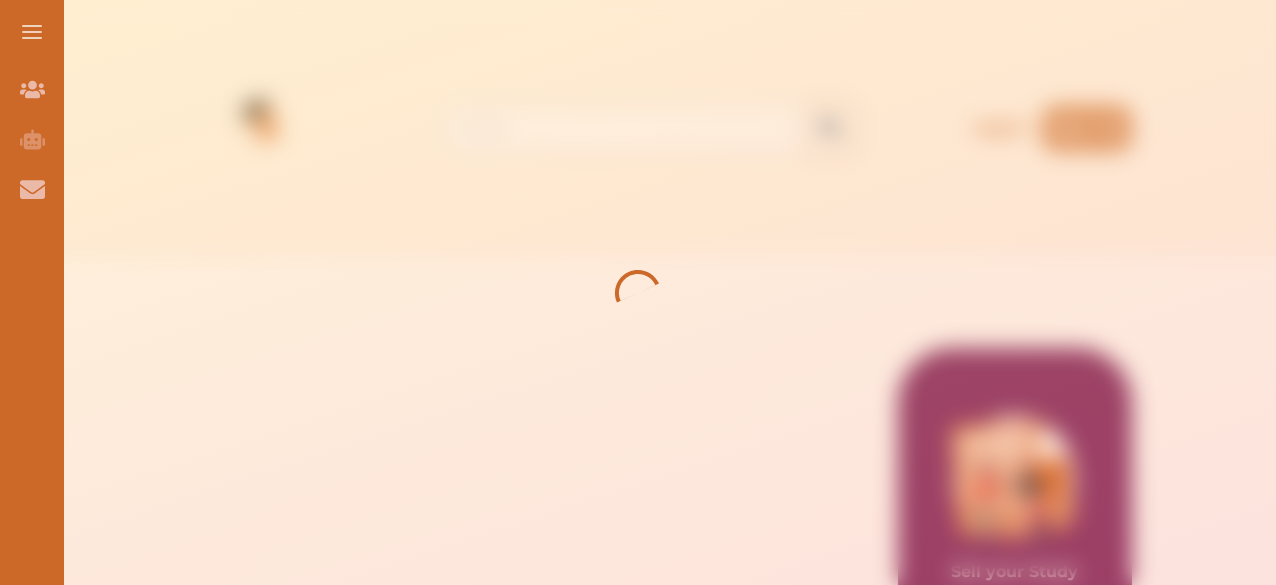 scroll, scrollTop: 0, scrollLeft: 0, axis: both 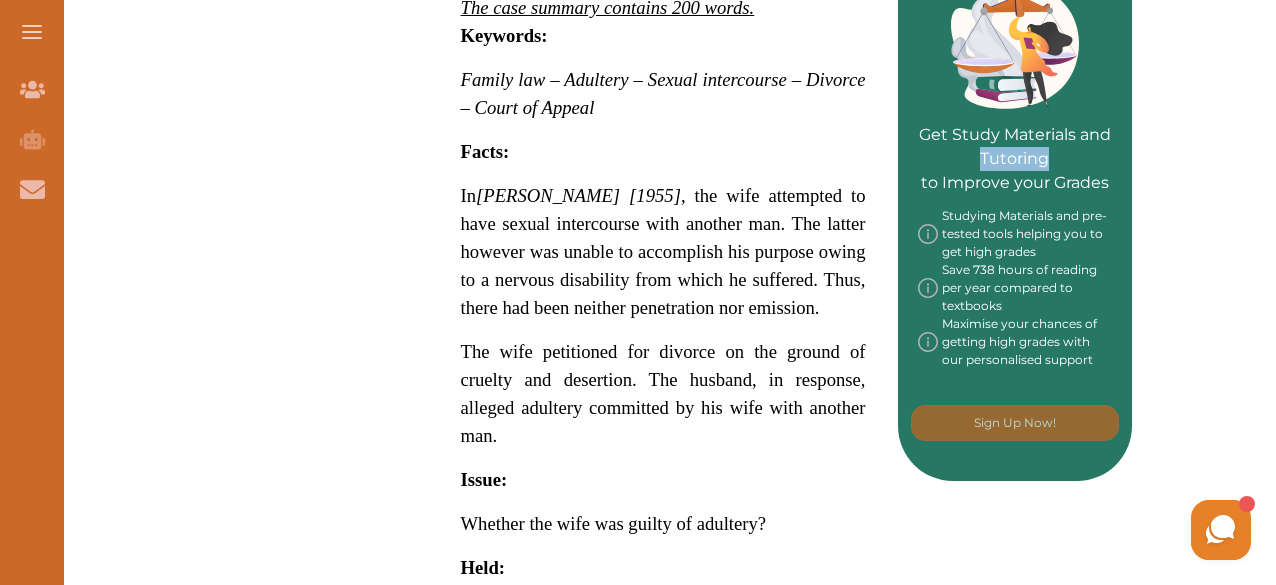 drag, startPoint x: 1162, startPoint y: 114, endPoint x: 1158, endPoint y: 153, distance: 39.20459 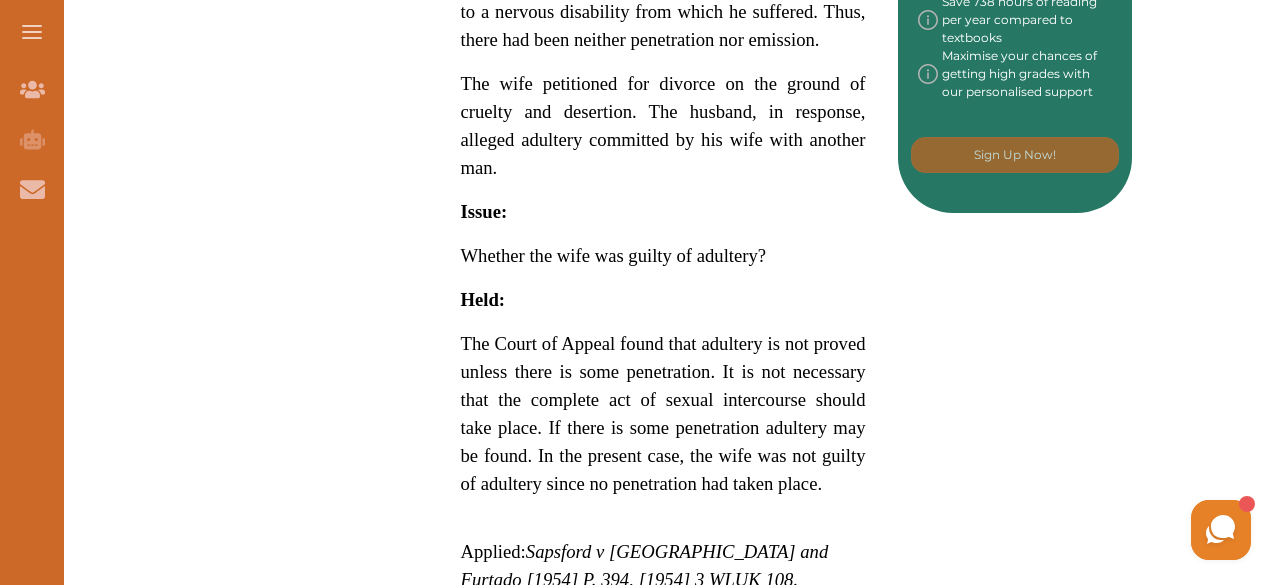 scroll, scrollTop: 1225, scrollLeft: 0, axis: vertical 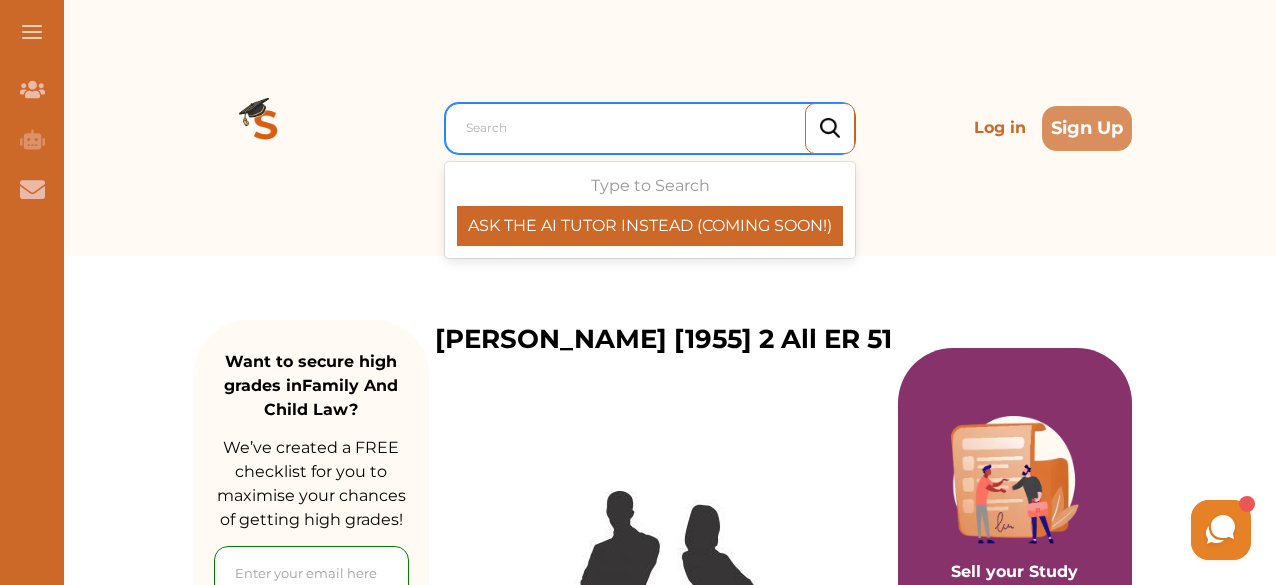 click at bounding box center (655, 128) 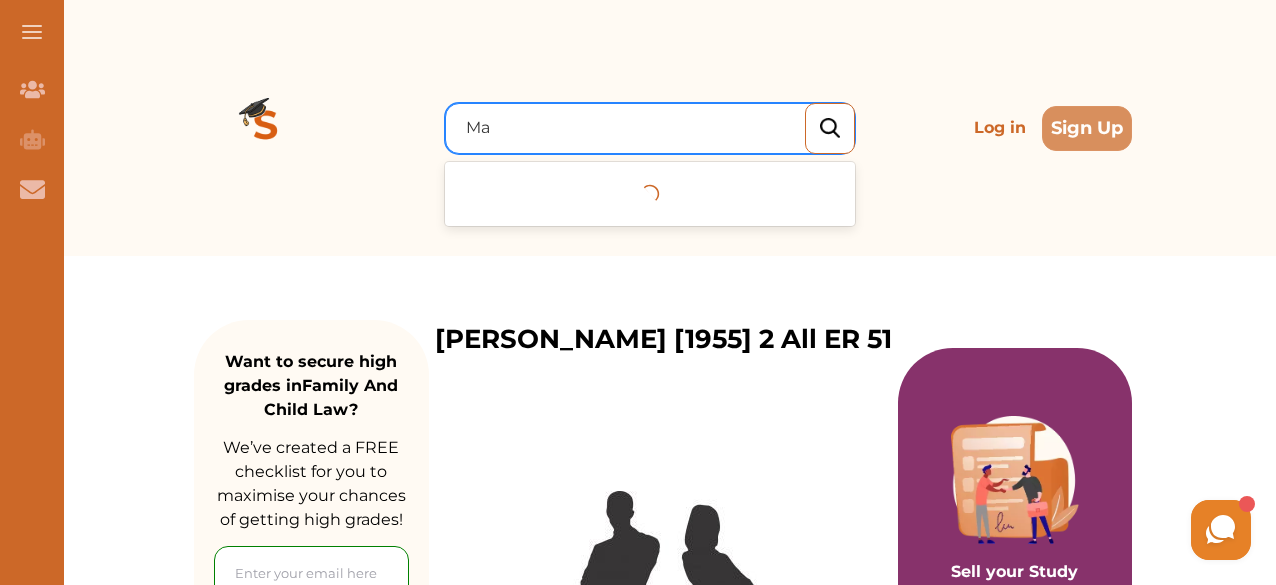 type on "M" 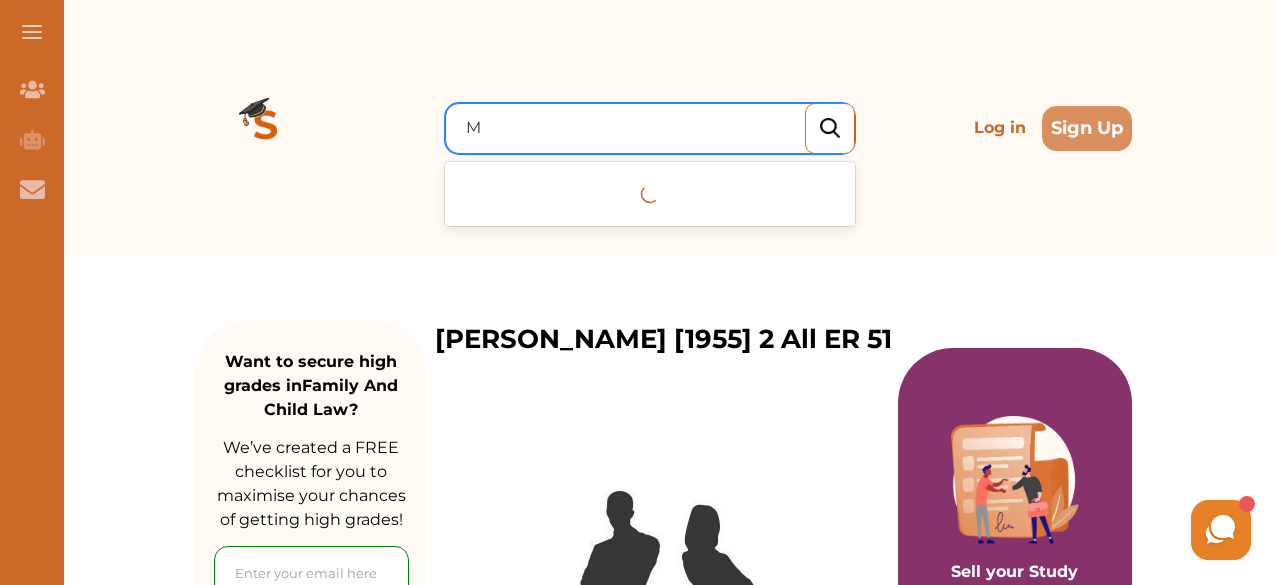 type 